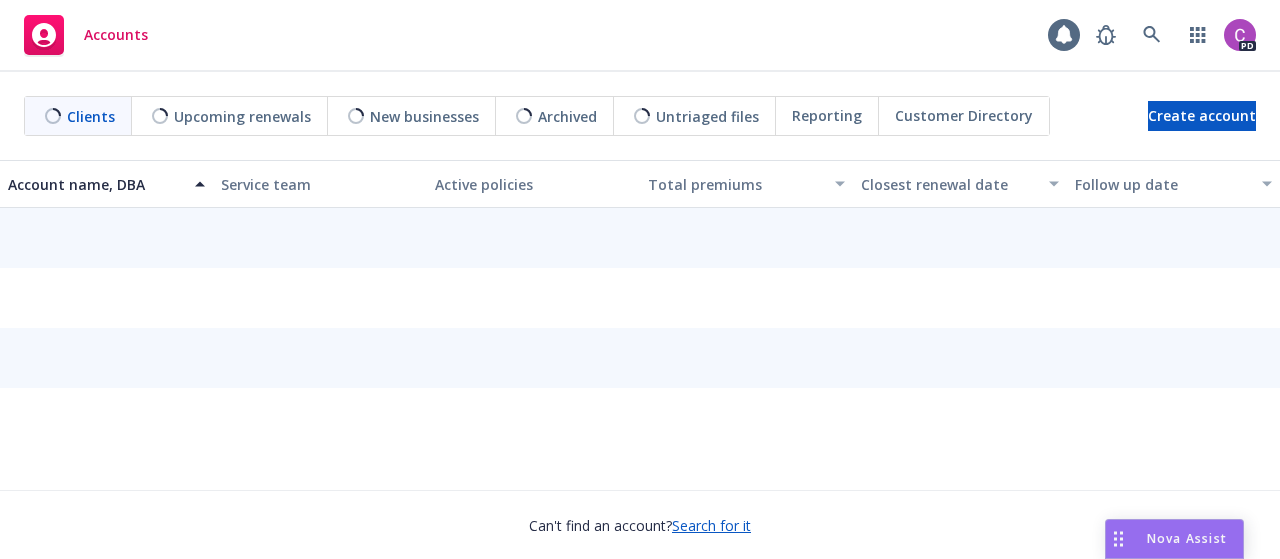 scroll, scrollTop: 0, scrollLeft: 0, axis: both 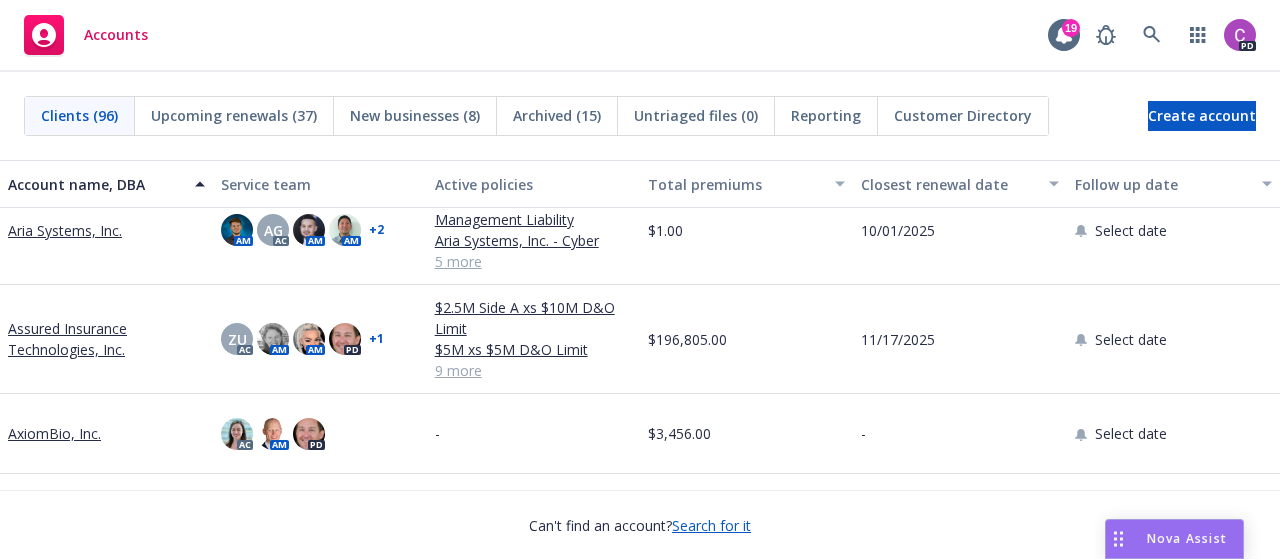 click on "Assured Insurance Technologies, Inc." at bounding box center (106, 339) 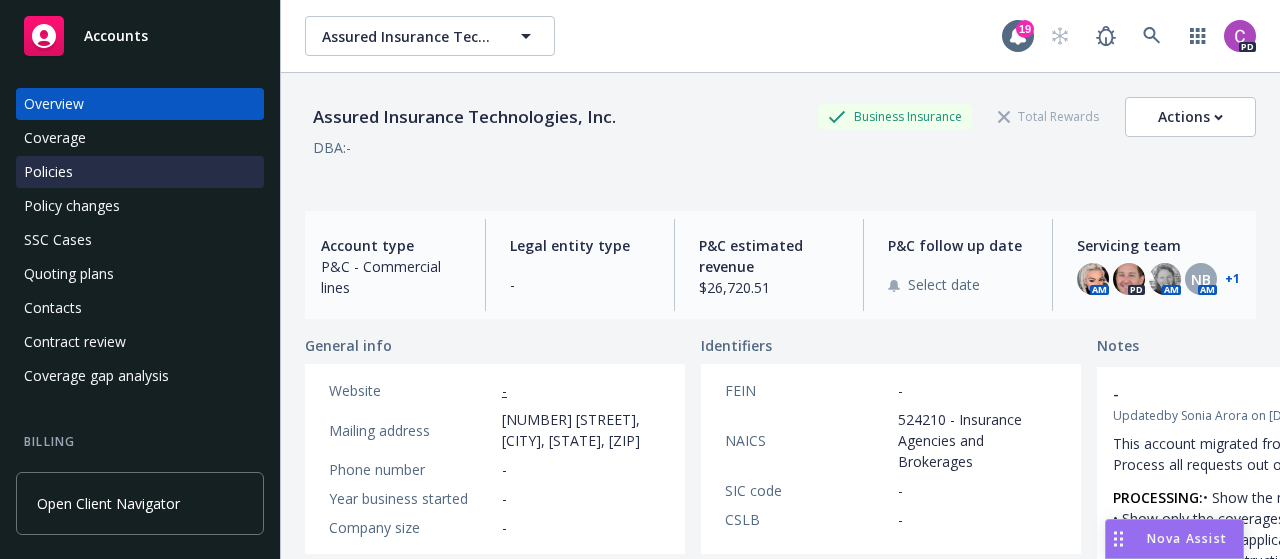 click on "Policies" at bounding box center (140, 172) 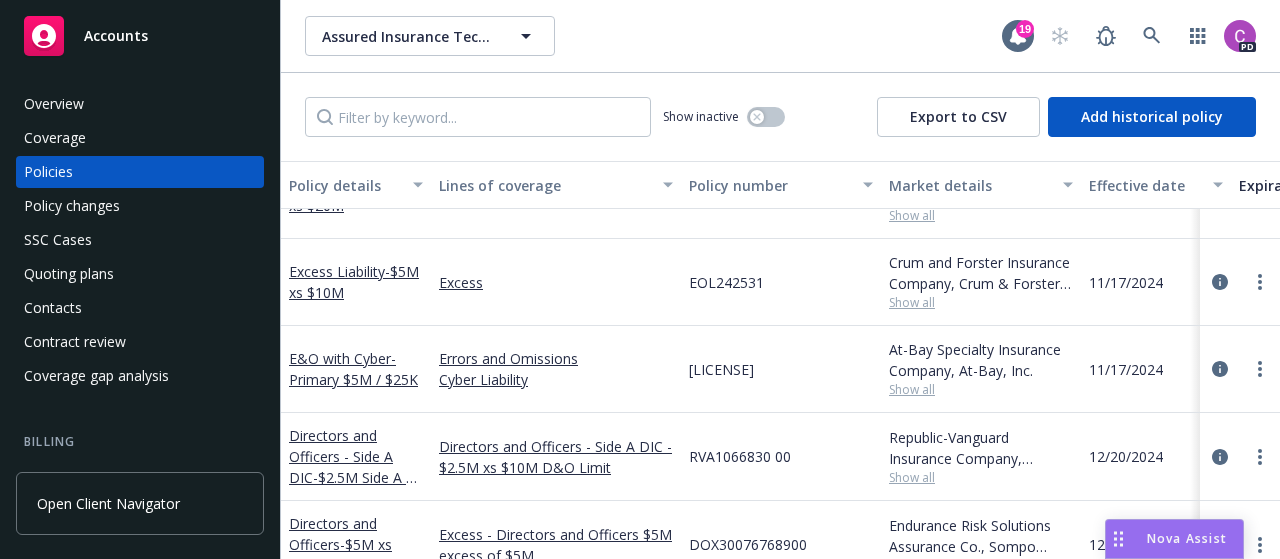 scroll, scrollTop: 601, scrollLeft: 0, axis: vertical 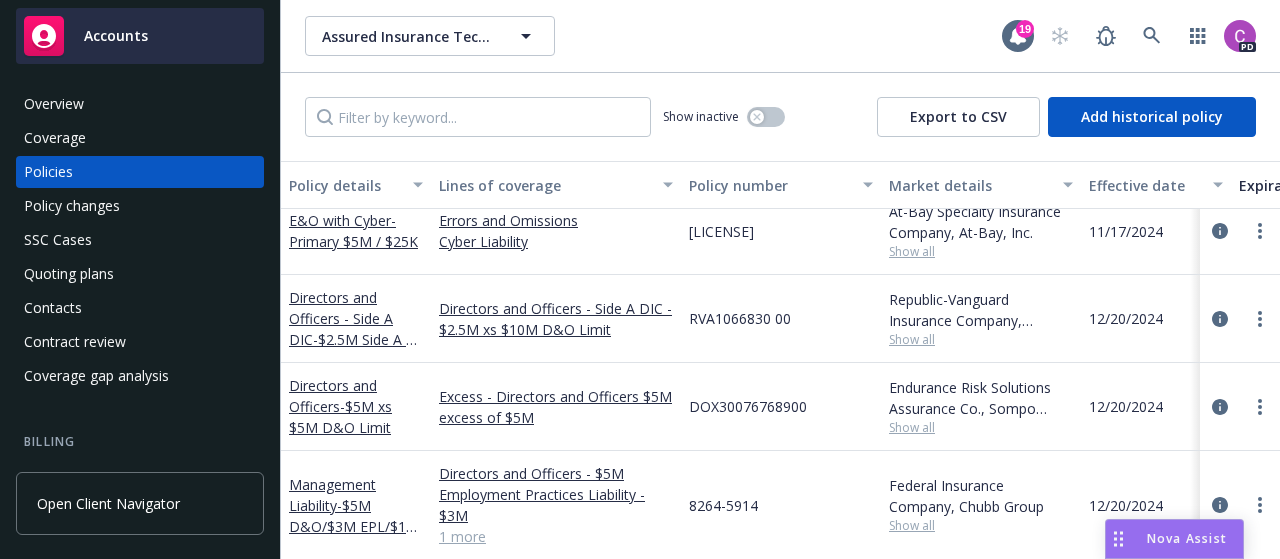 click on "Accounts" at bounding box center (116, 36) 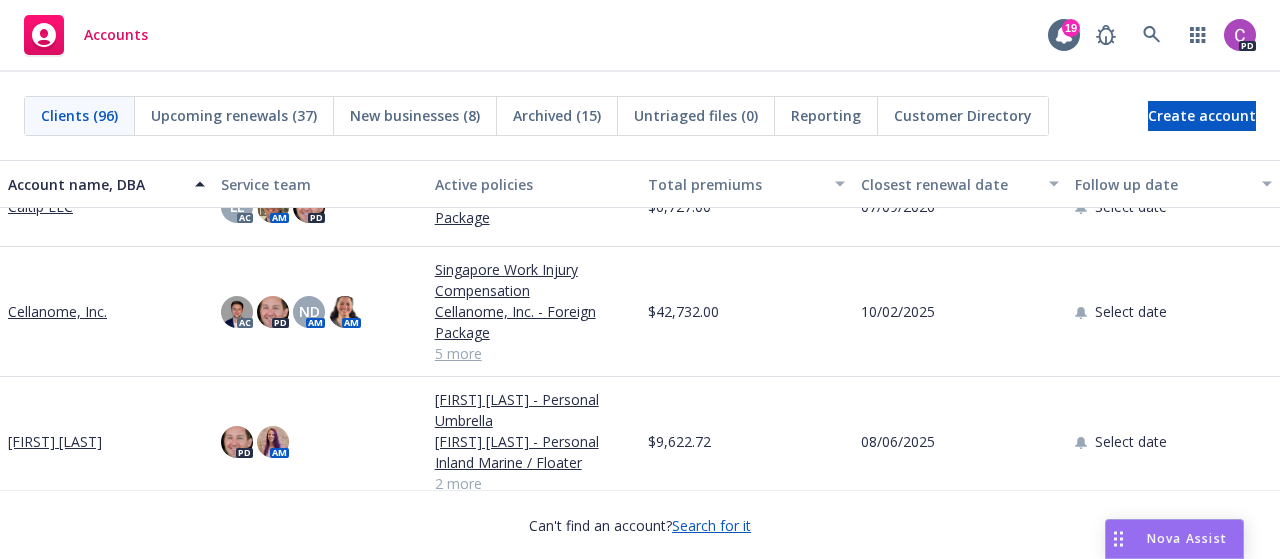 scroll, scrollTop: 1168, scrollLeft: 0, axis: vertical 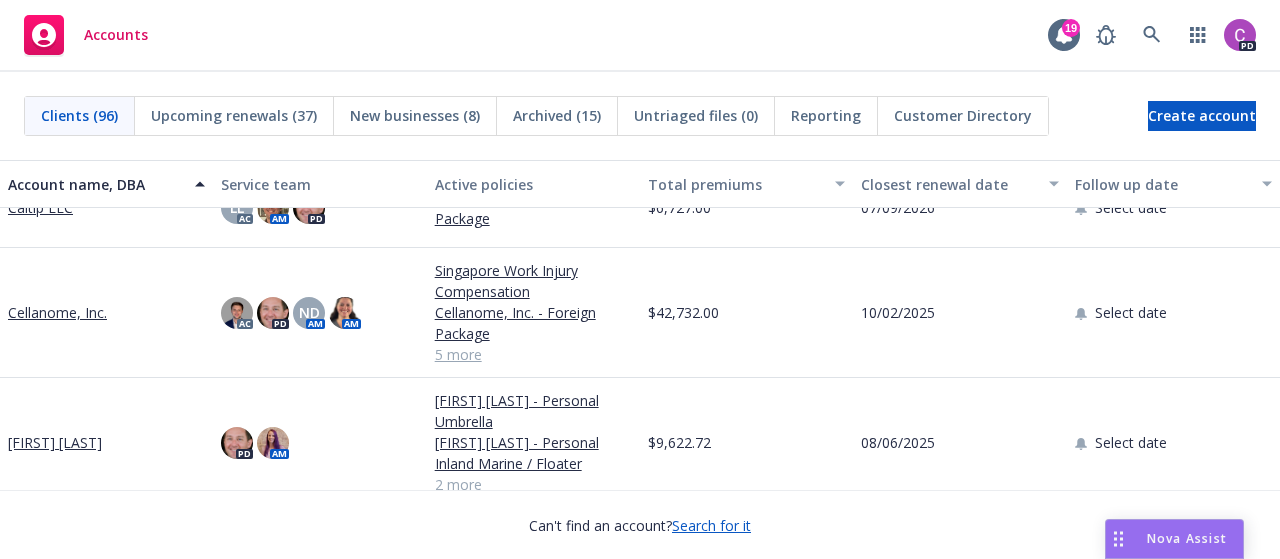 click on "Cellanome, Inc." at bounding box center (57, 312) 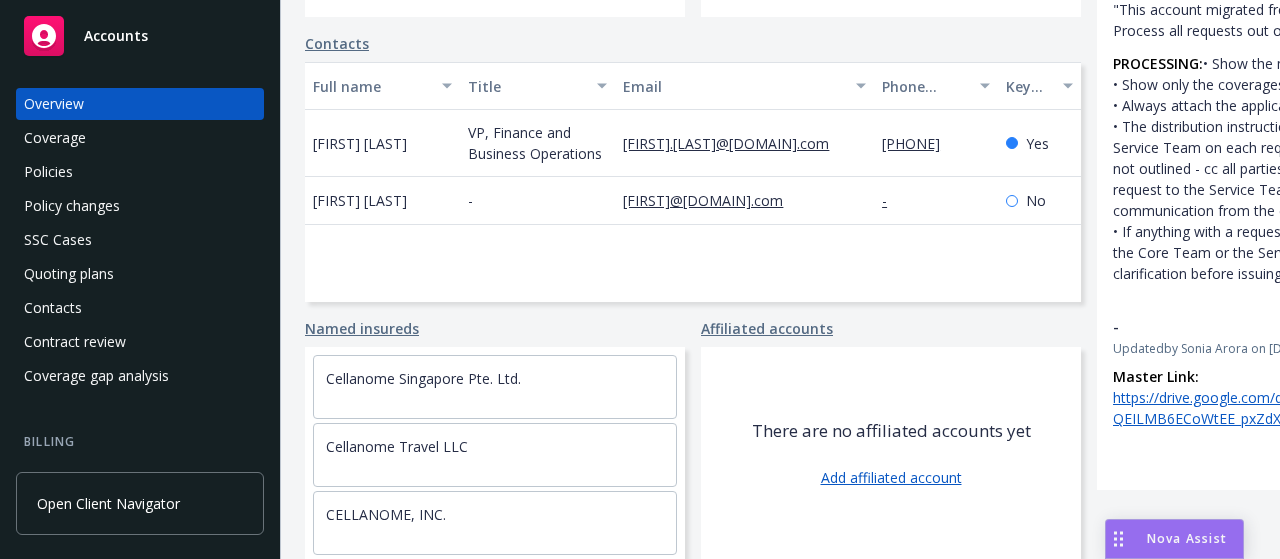 scroll, scrollTop: 594, scrollLeft: 0, axis: vertical 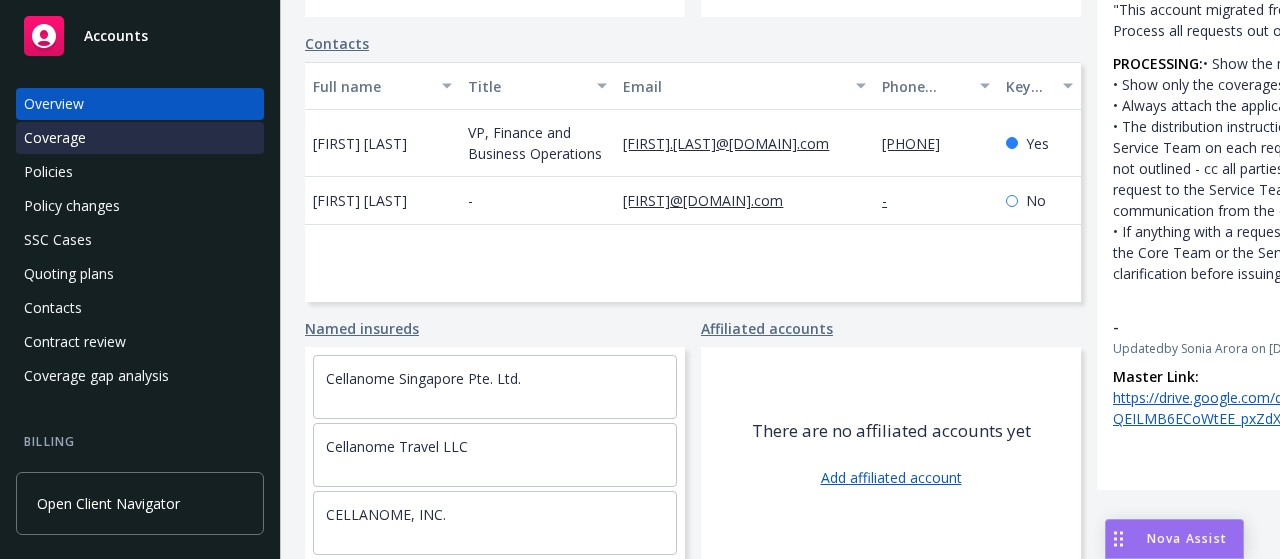 click on "Coverage" at bounding box center [140, 138] 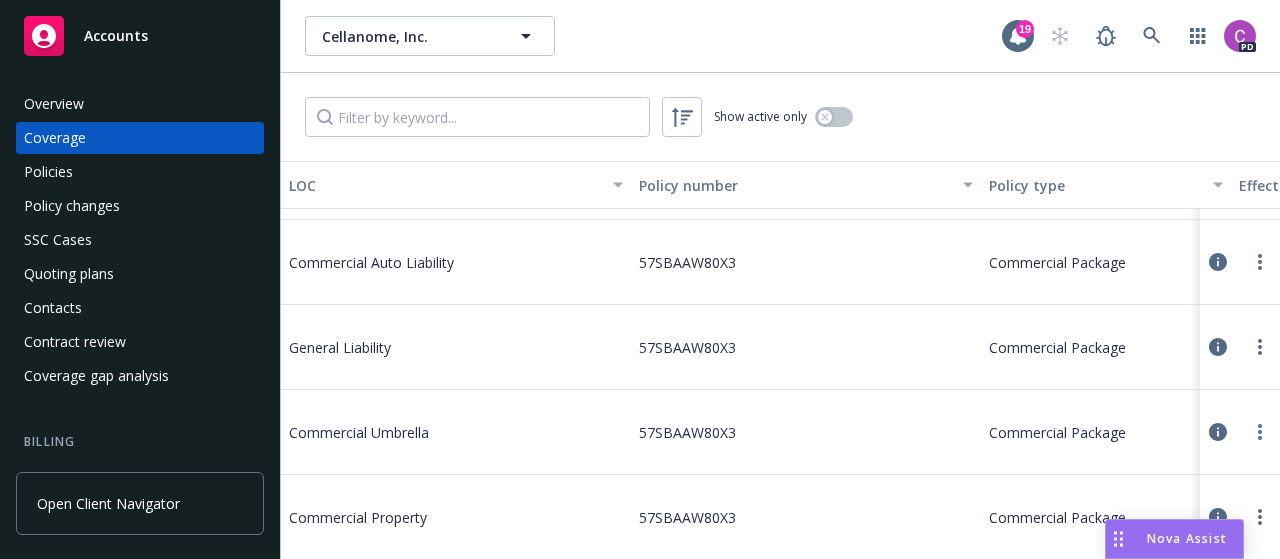 scroll, scrollTop: 1607, scrollLeft: 0, axis: vertical 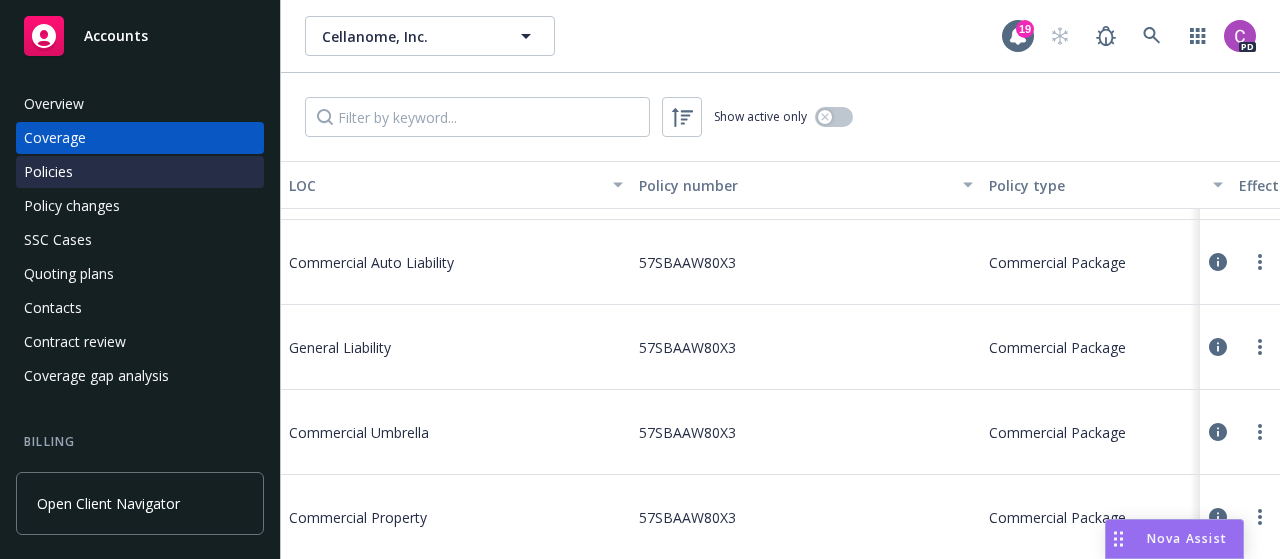 click on "Policies" at bounding box center [140, 172] 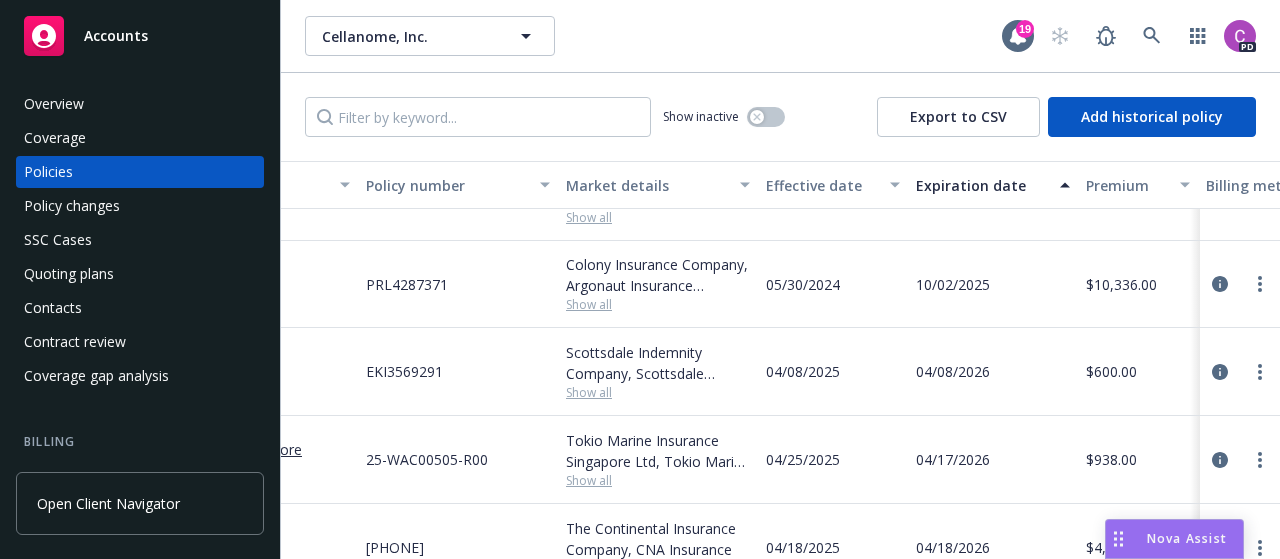 scroll, scrollTop: 260, scrollLeft: 323, axis: both 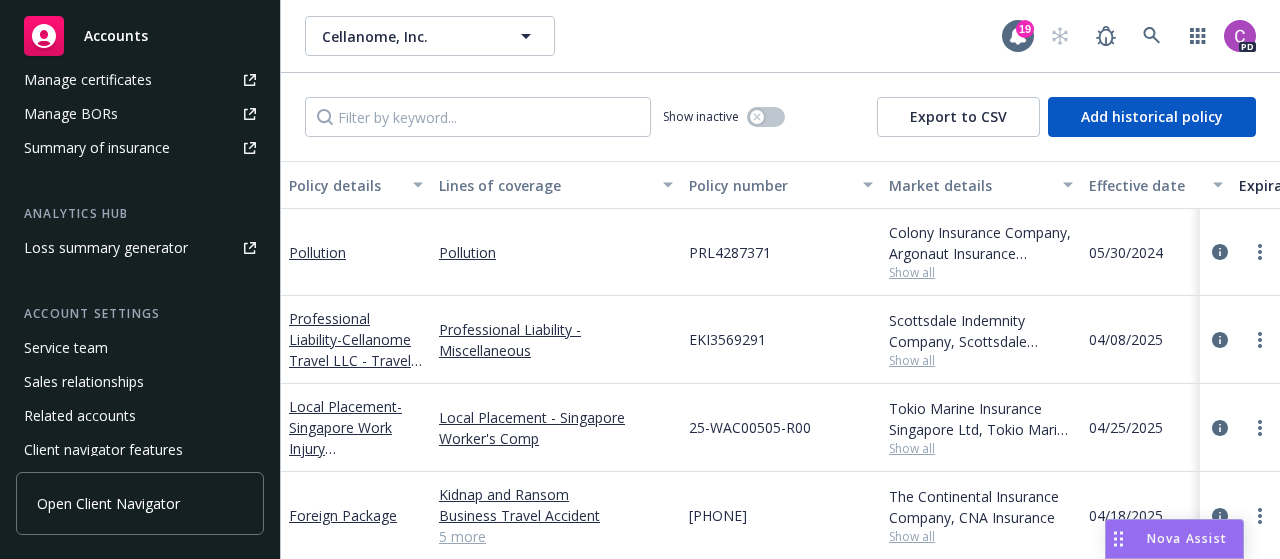 click on "Service team" at bounding box center (66, 348) 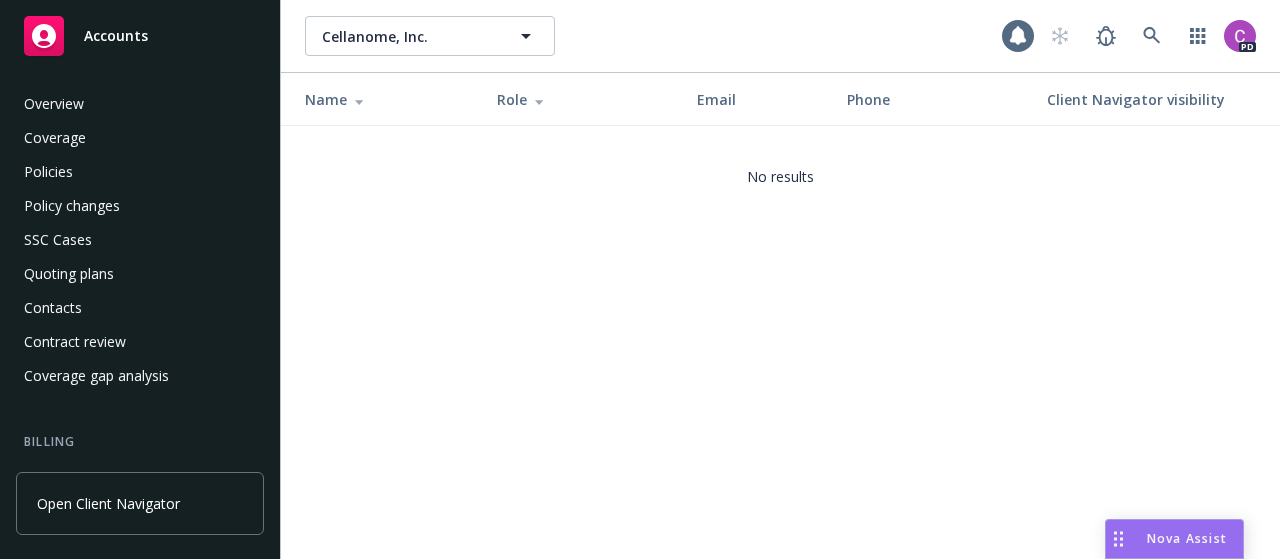 scroll, scrollTop: 702, scrollLeft: 0, axis: vertical 